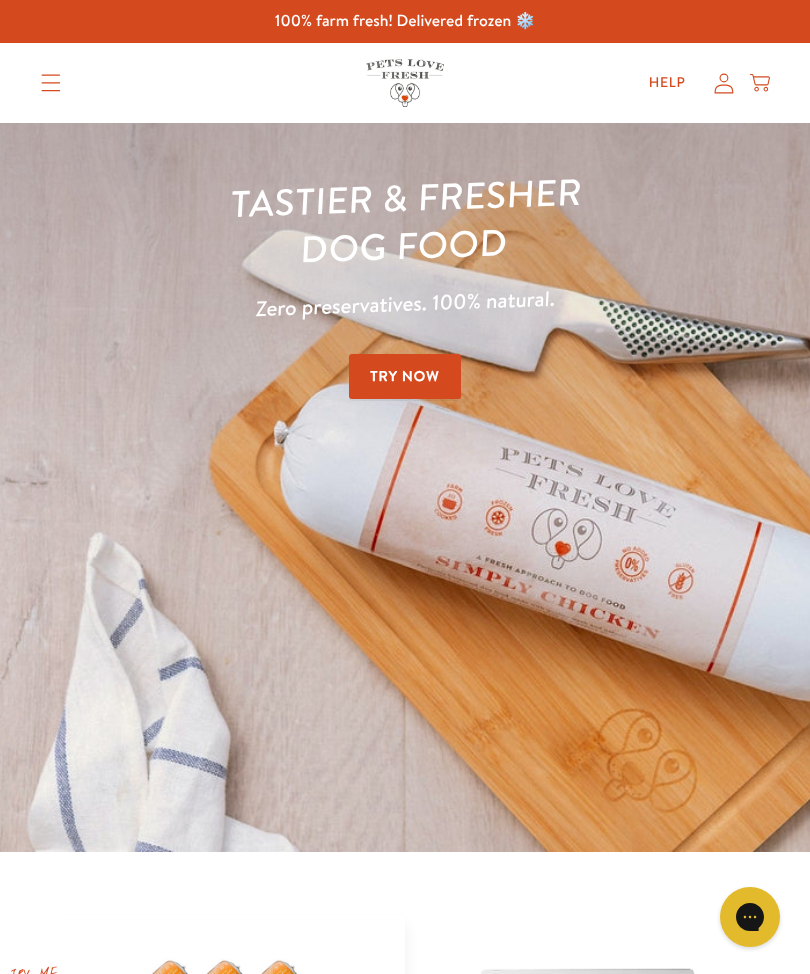 scroll, scrollTop: 0, scrollLeft: 0, axis: both 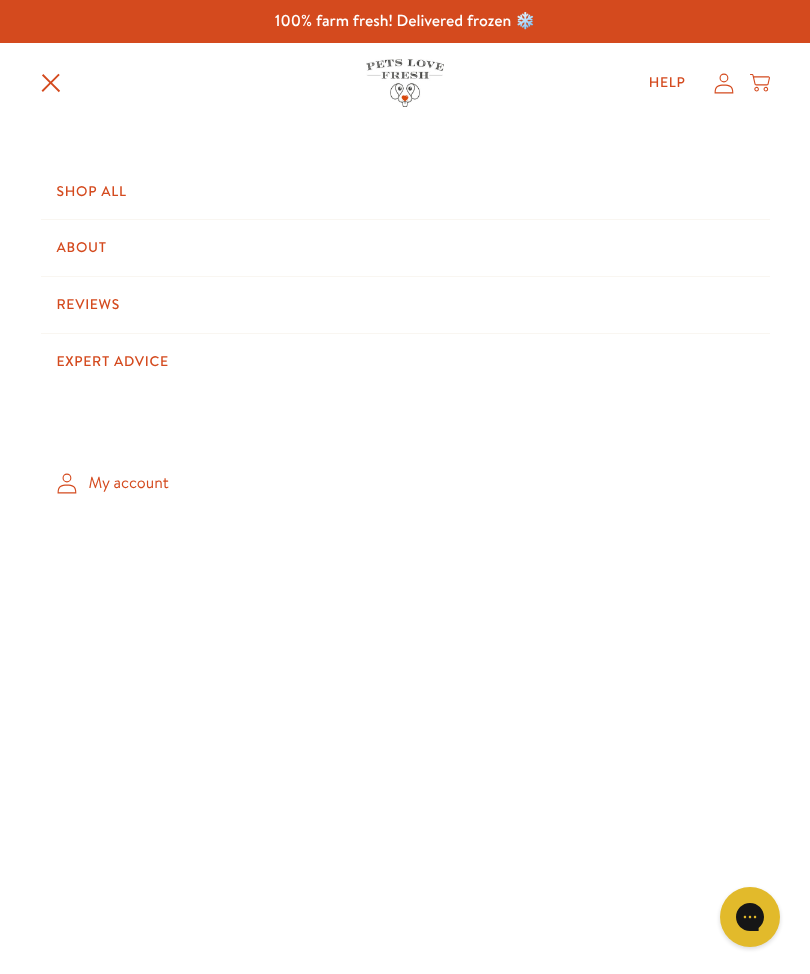 click on "Shop All" at bounding box center [405, 192] 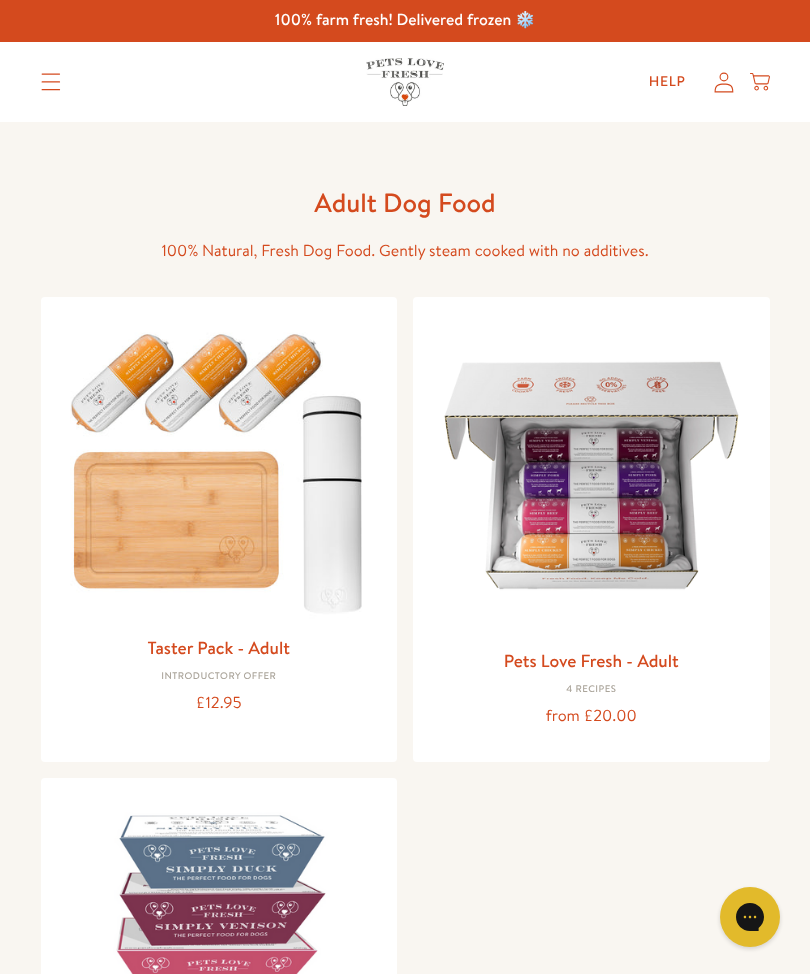 scroll, scrollTop: 0, scrollLeft: 0, axis: both 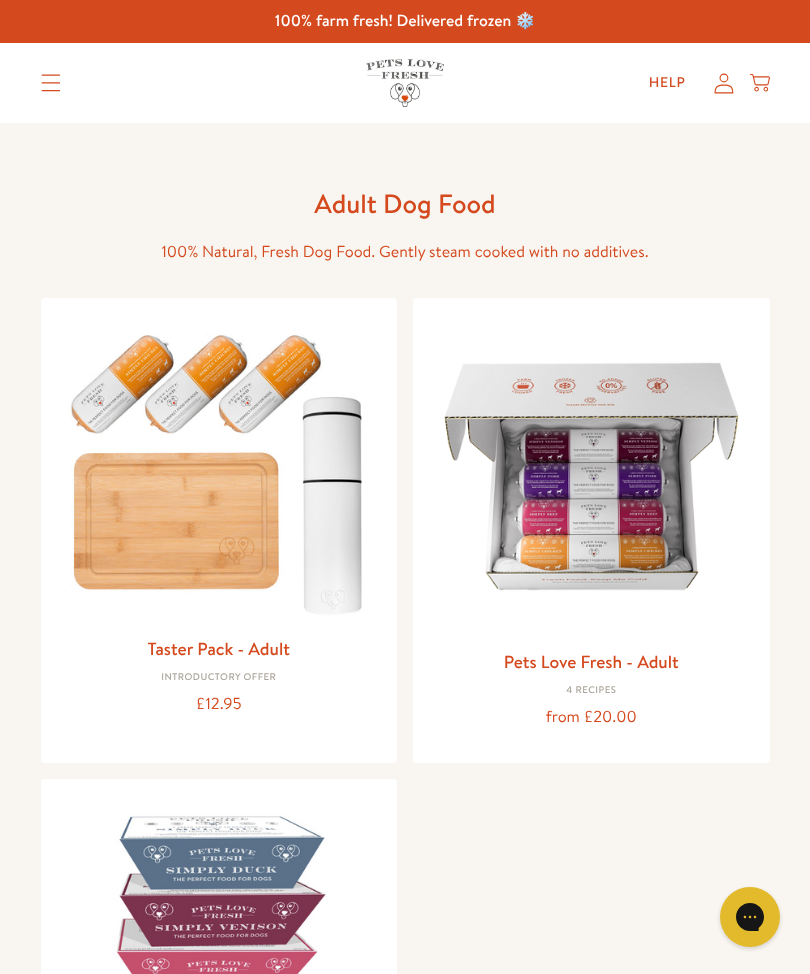 click 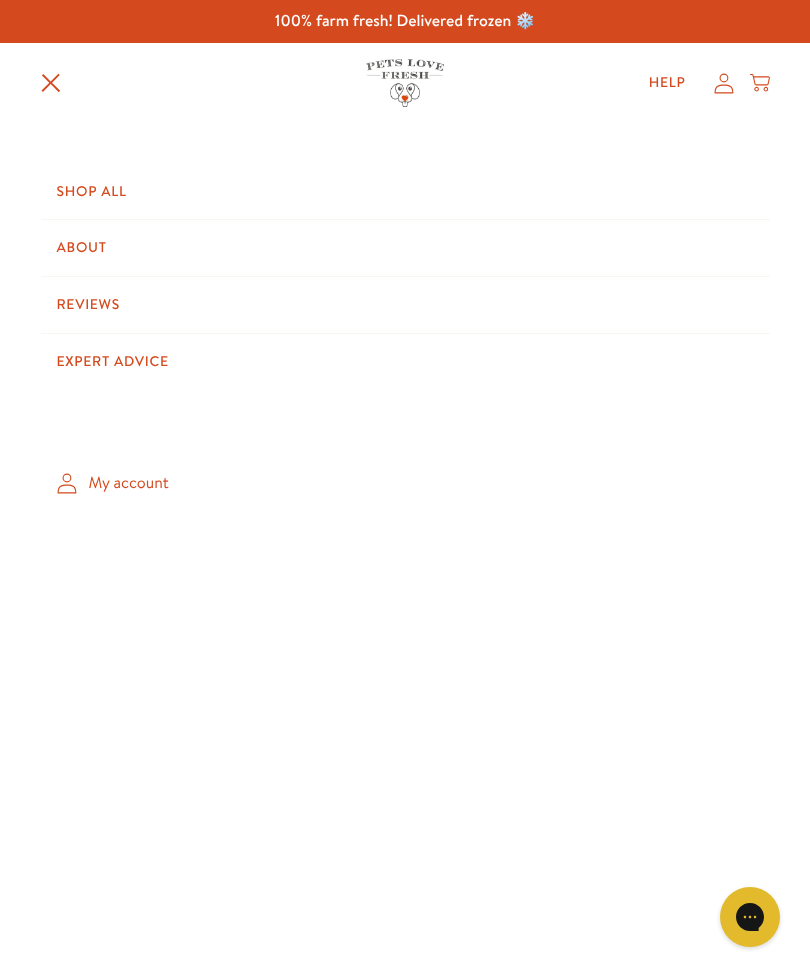 click on "Shop All" at bounding box center [405, 192] 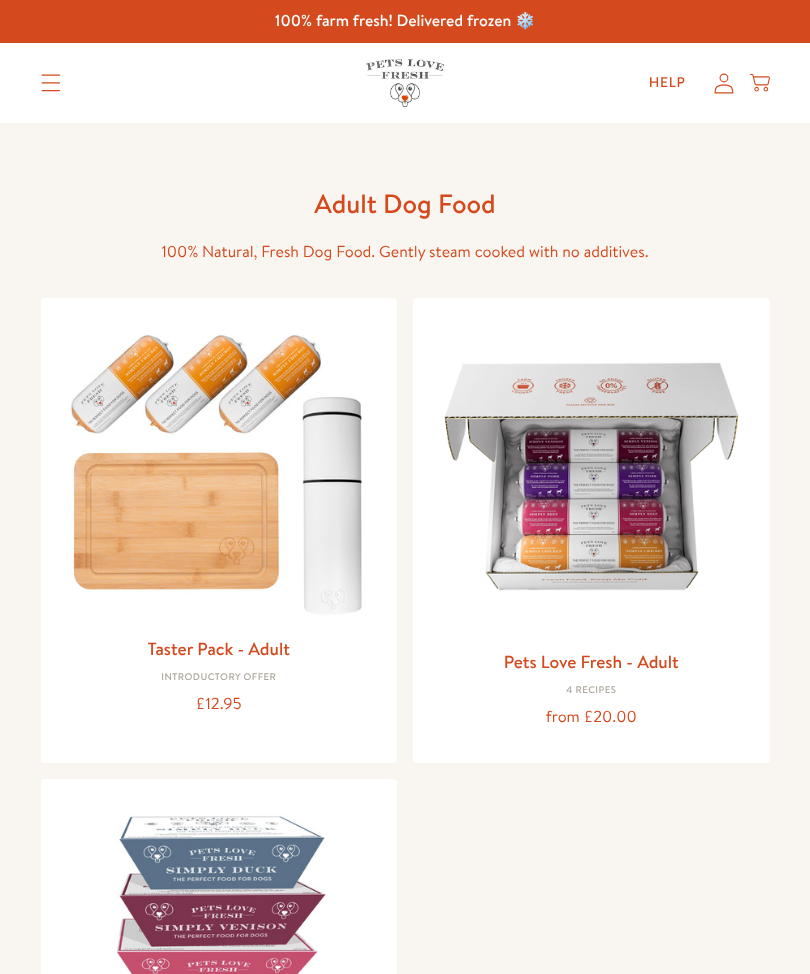 scroll, scrollTop: 0, scrollLeft: 0, axis: both 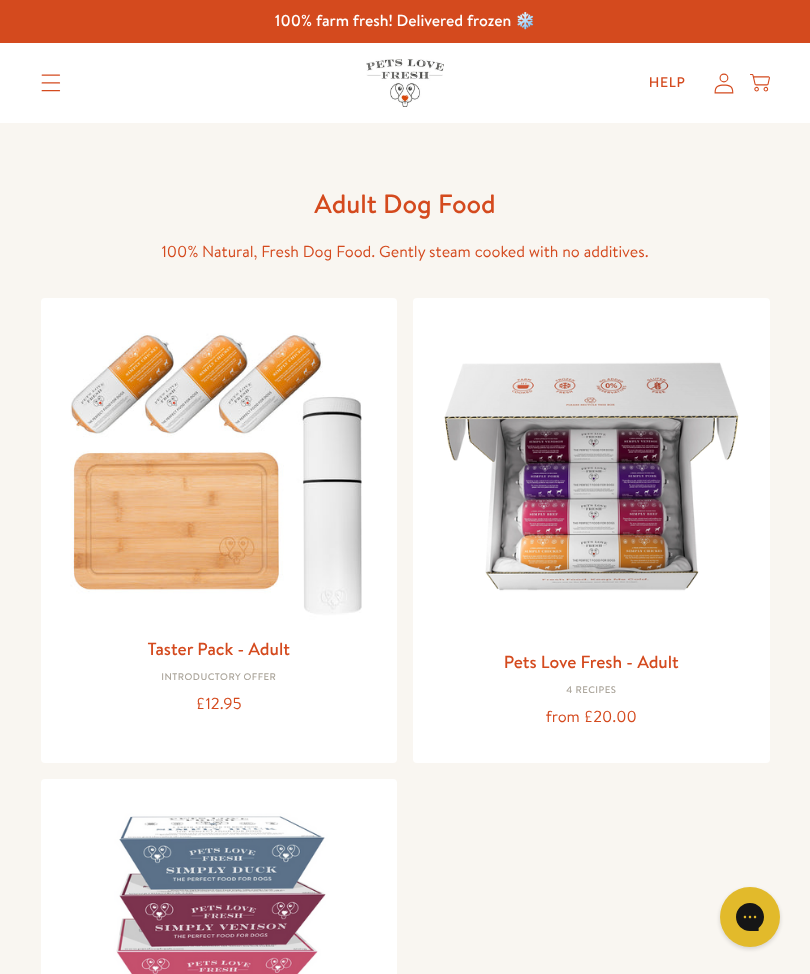 click 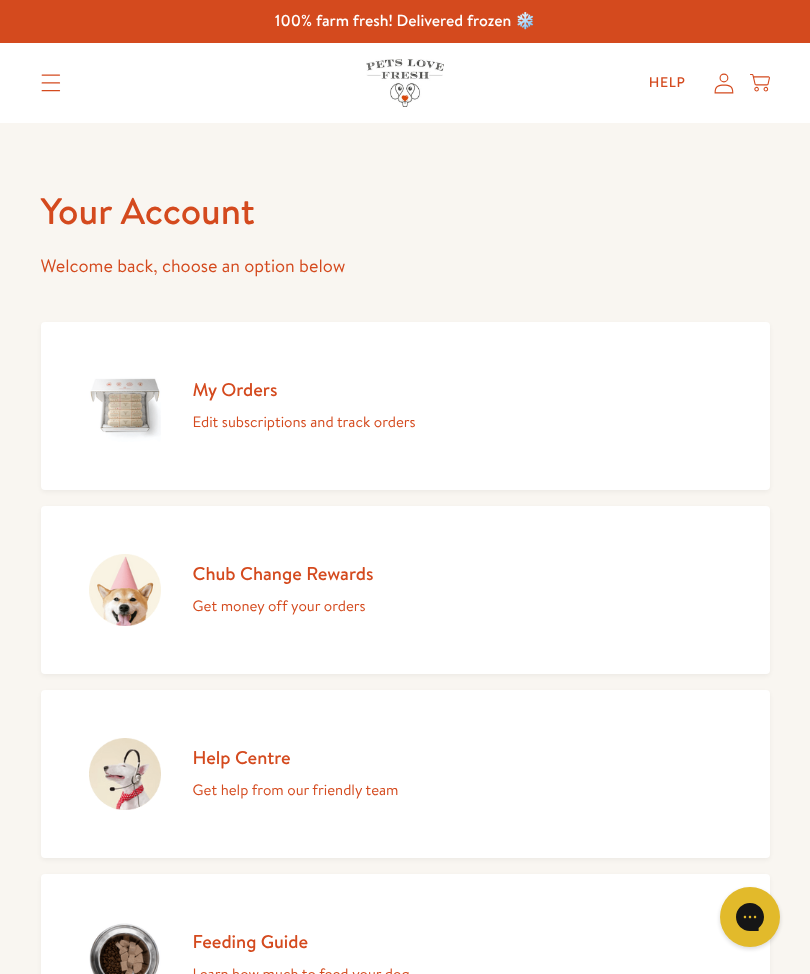 scroll, scrollTop: 0, scrollLeft: 0, axis: both 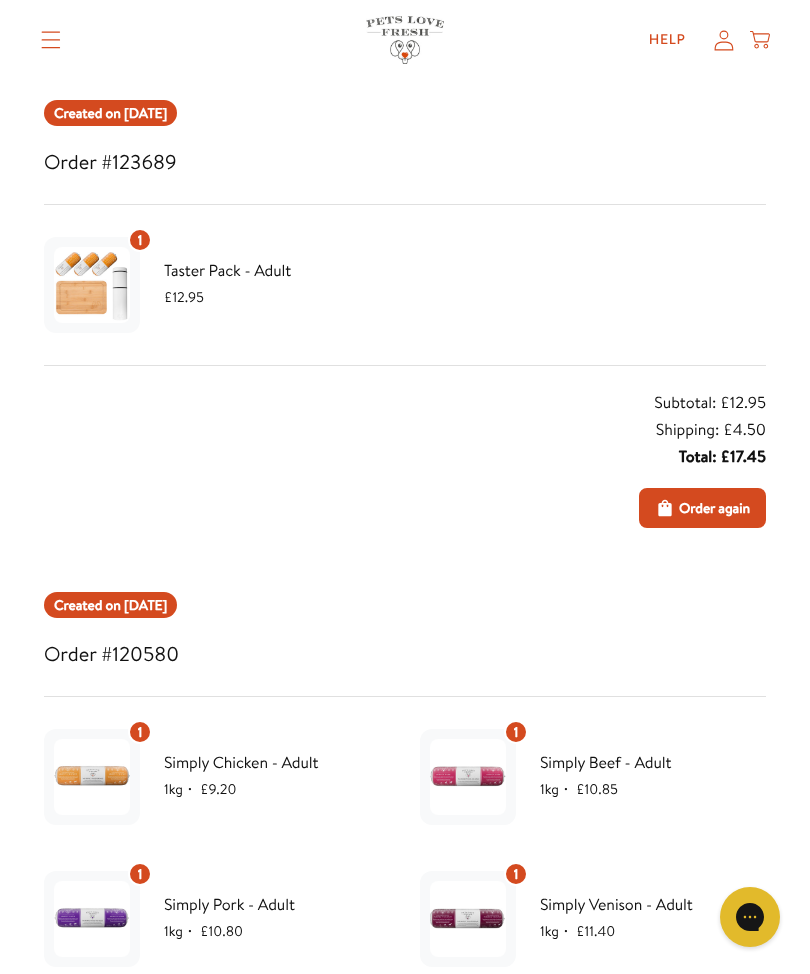 click on "1" at bounding box center [140, 240] 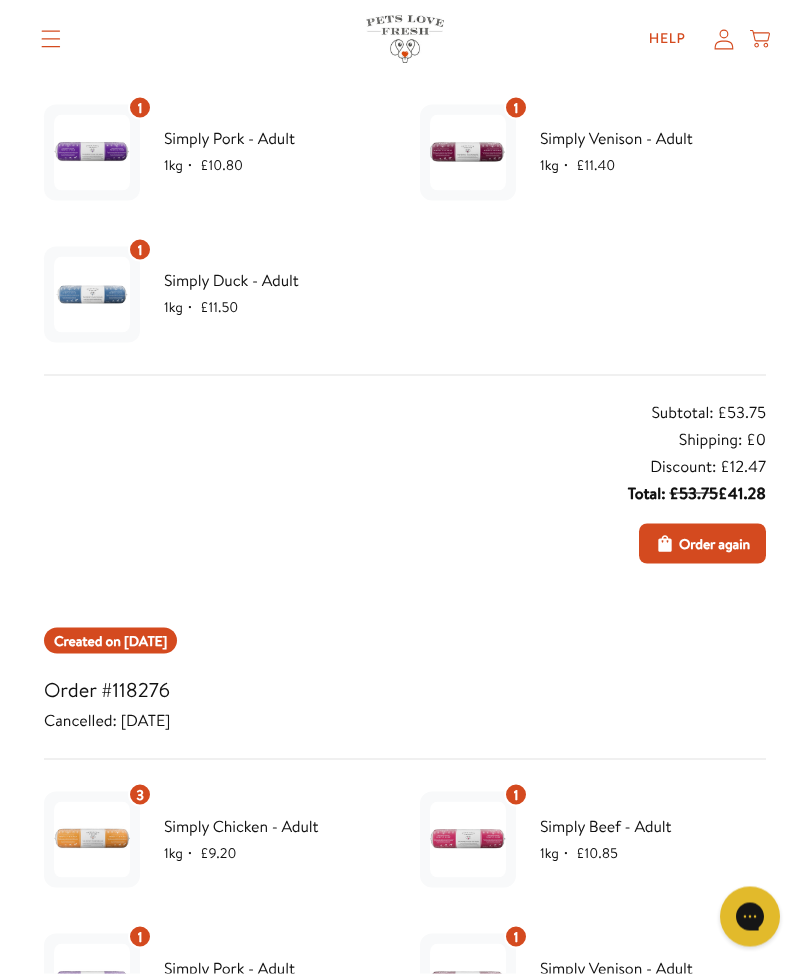 scroll, scrollTop: 1004, scrollLeft: 0, axis: vertical 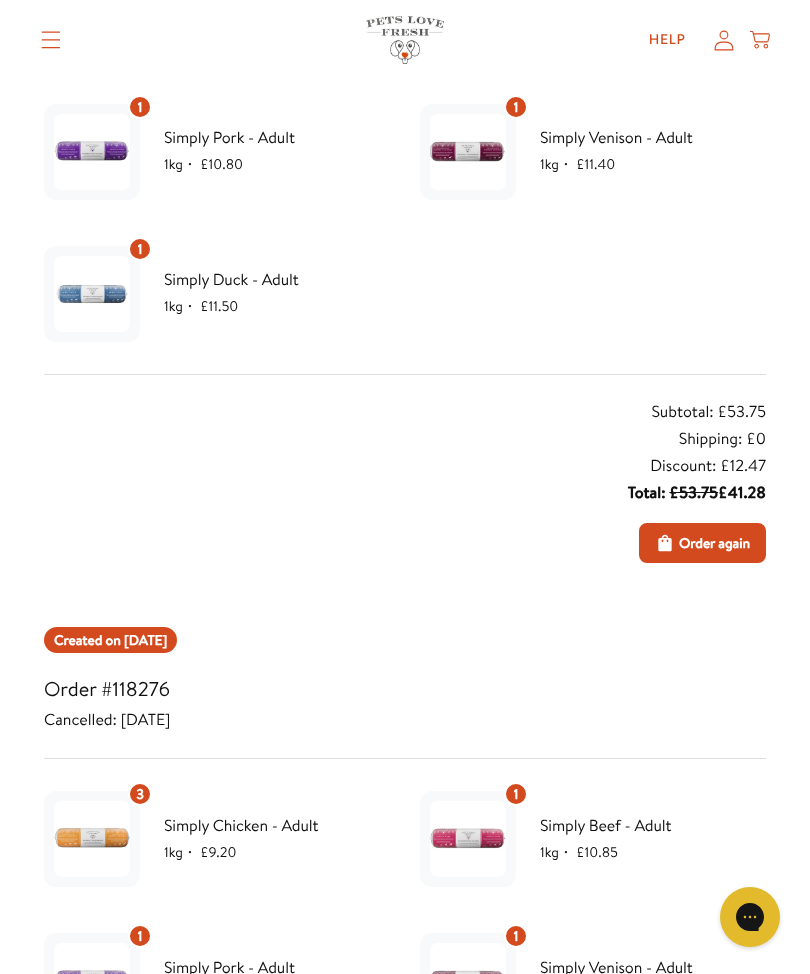 click on "Order again" at bounding box center [714, 543] 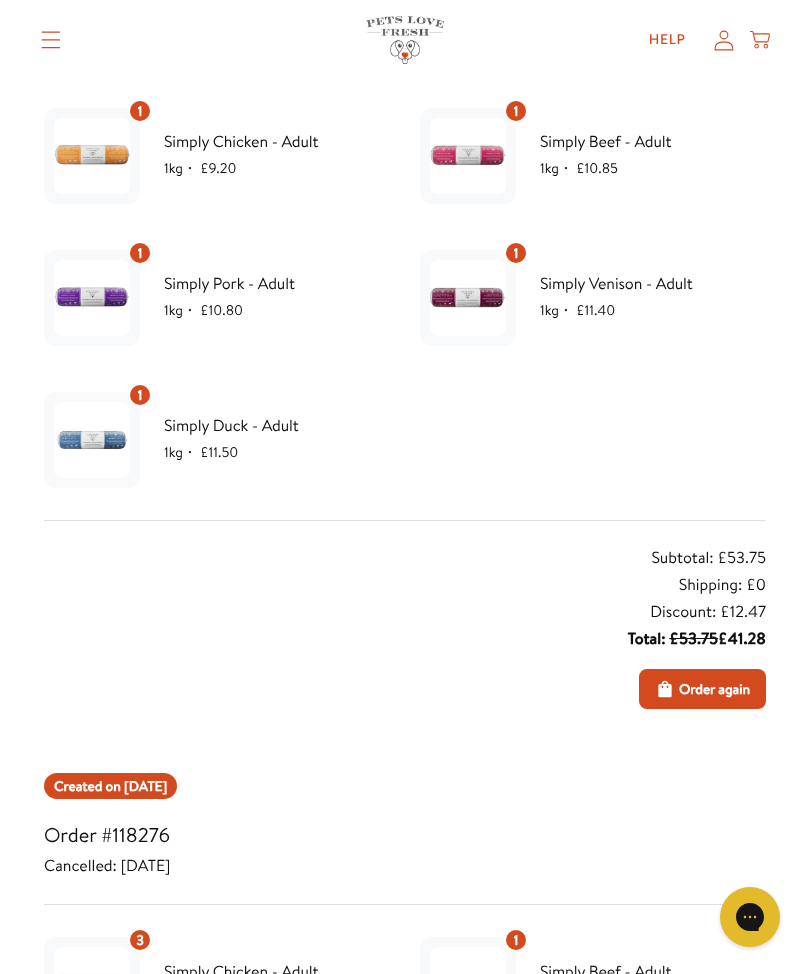 scroll, scrollTop: 881, scrollLeft: 0, axis: vertical 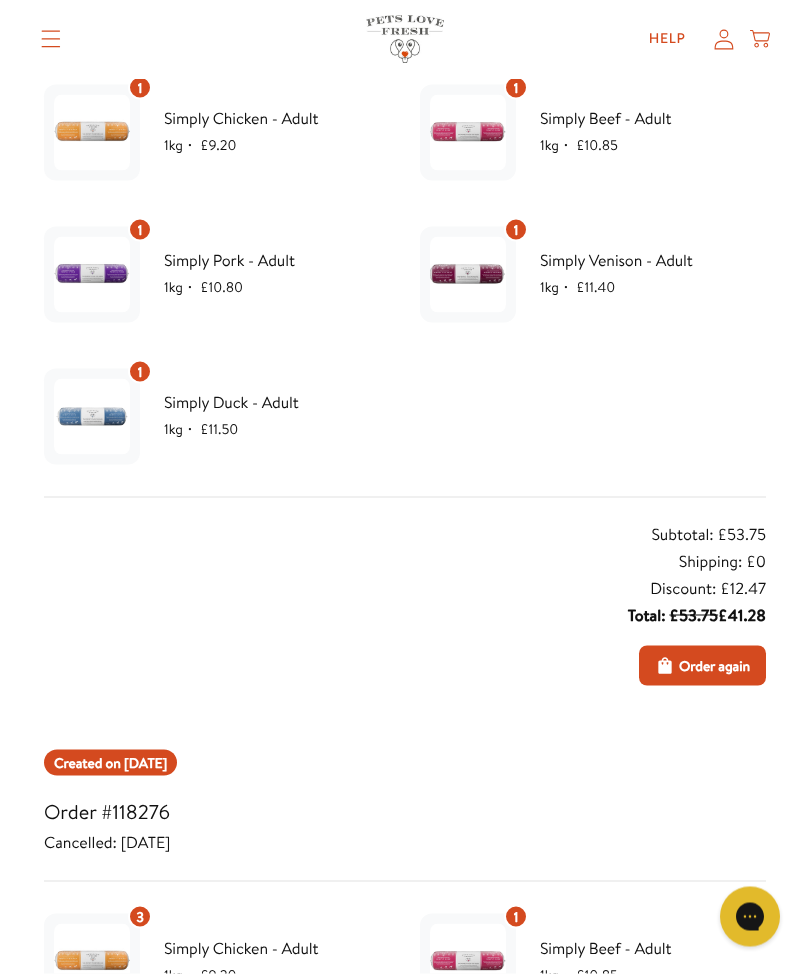 click 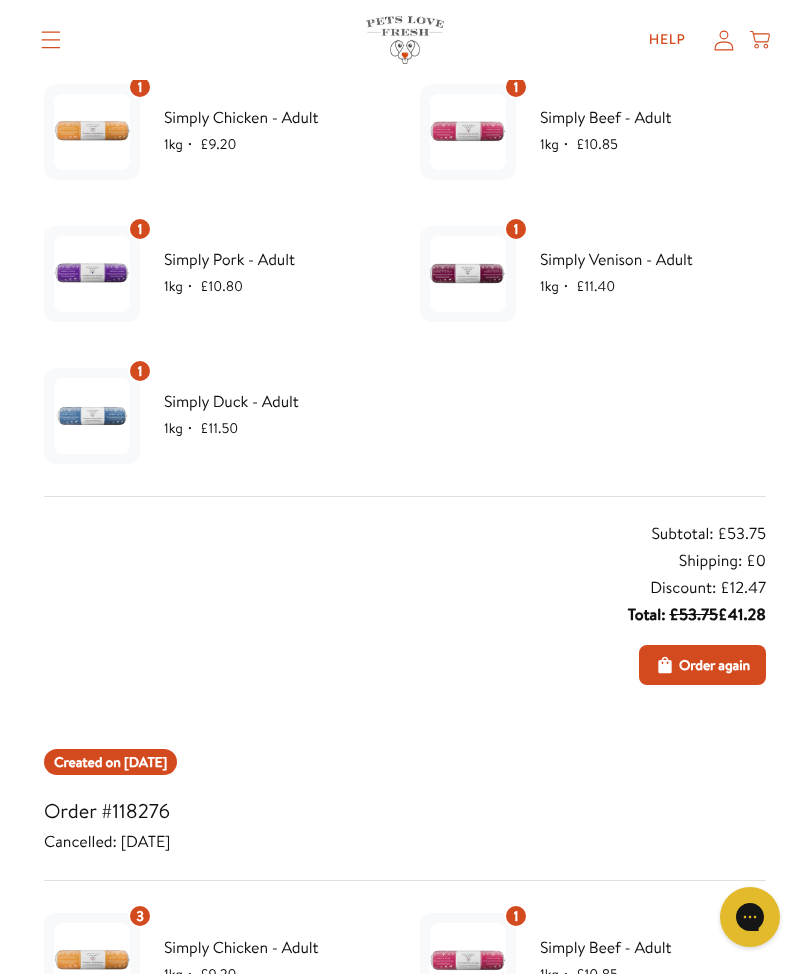 click on "Order again" at bounding box center (714, 665) 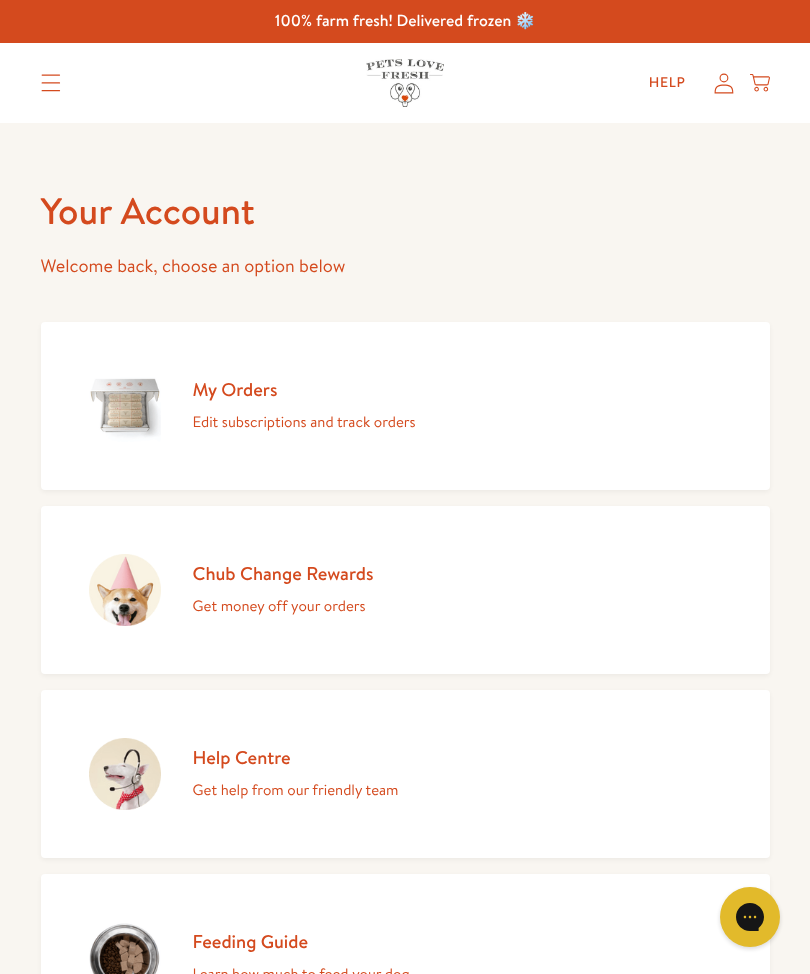 scroll, scrollTop: 0, scrollLeft: 0, axis: both 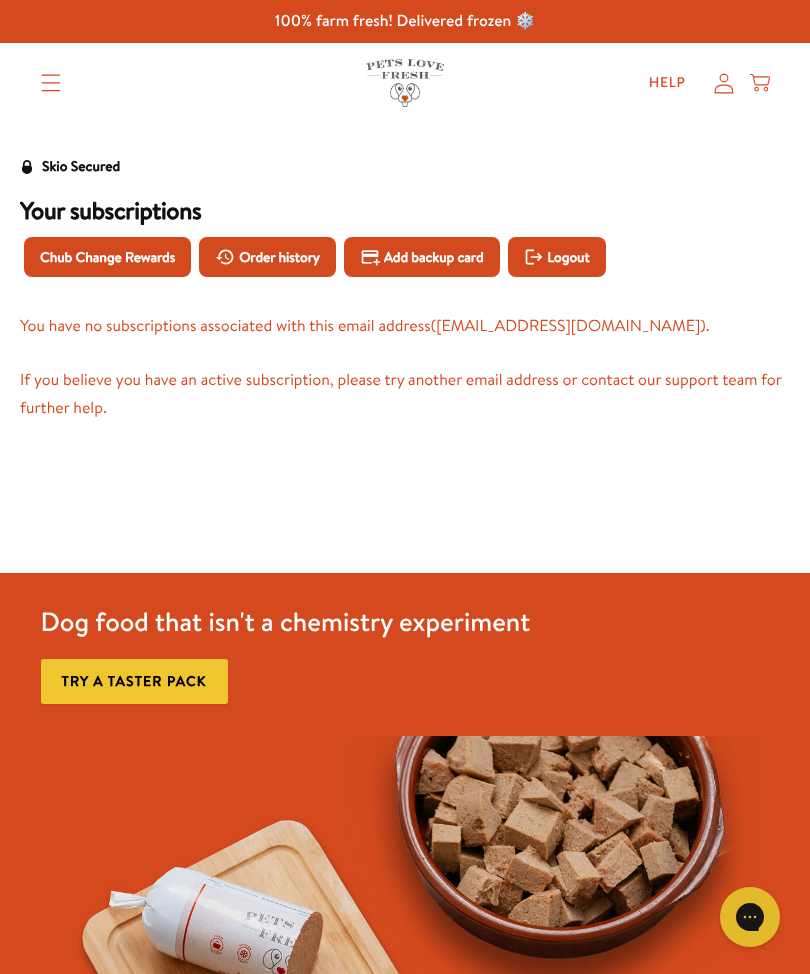 click 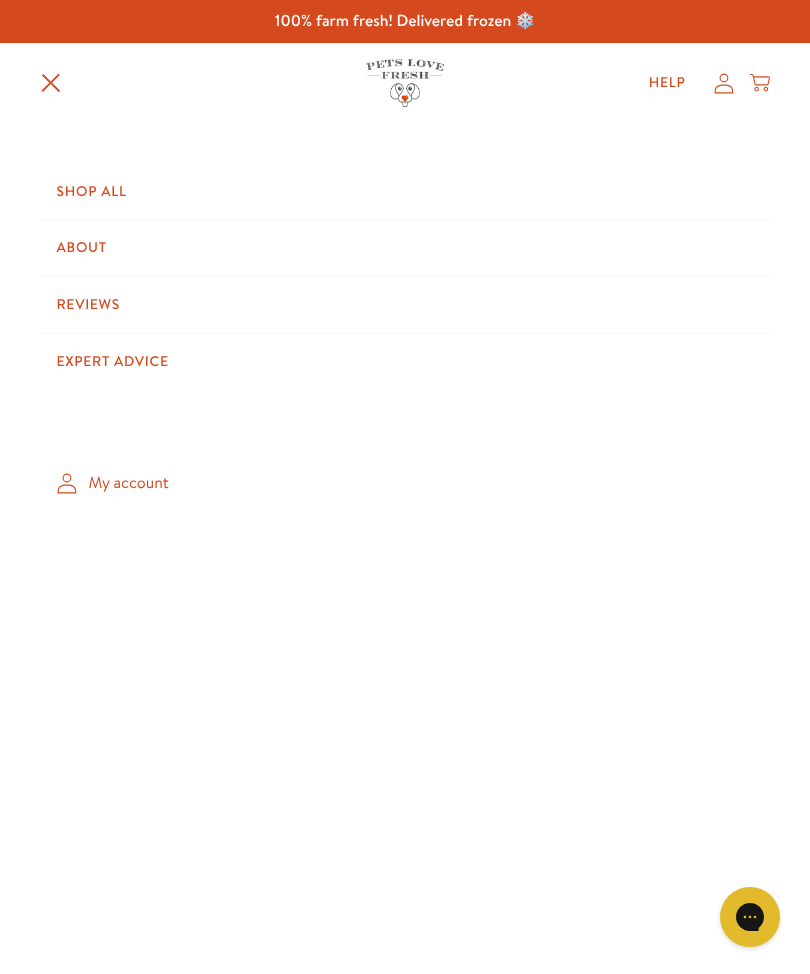click on "Shop All" at bounding box center (405, 192) 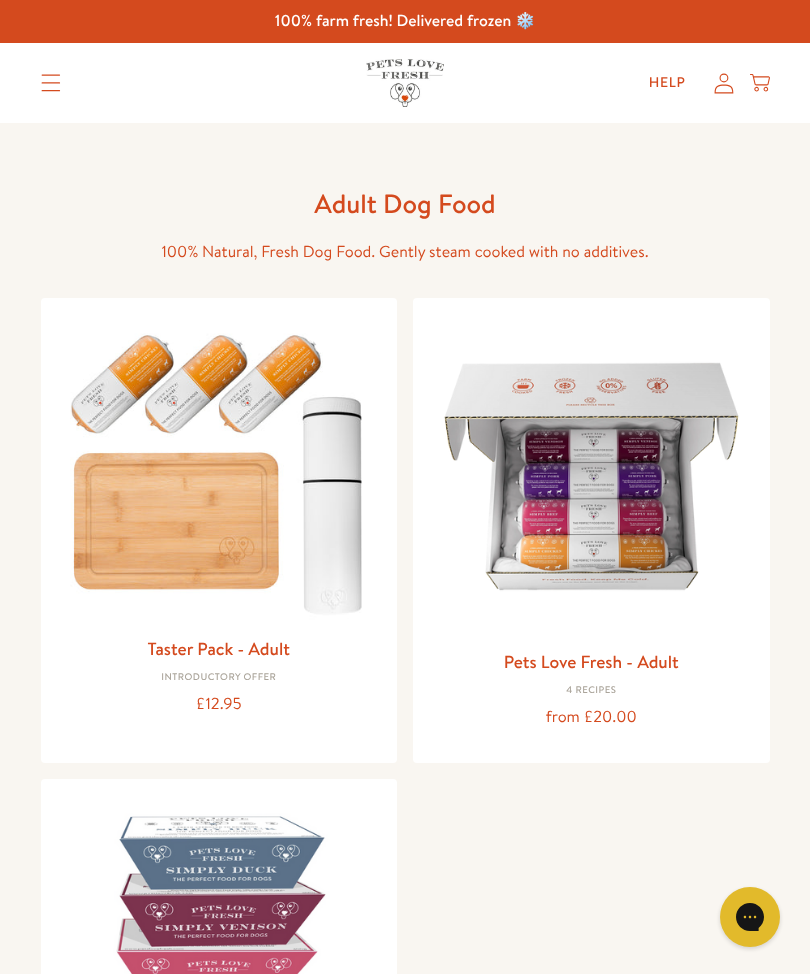 scroll, scrollTop: 6, scrollLeft: 0, axis: vertical 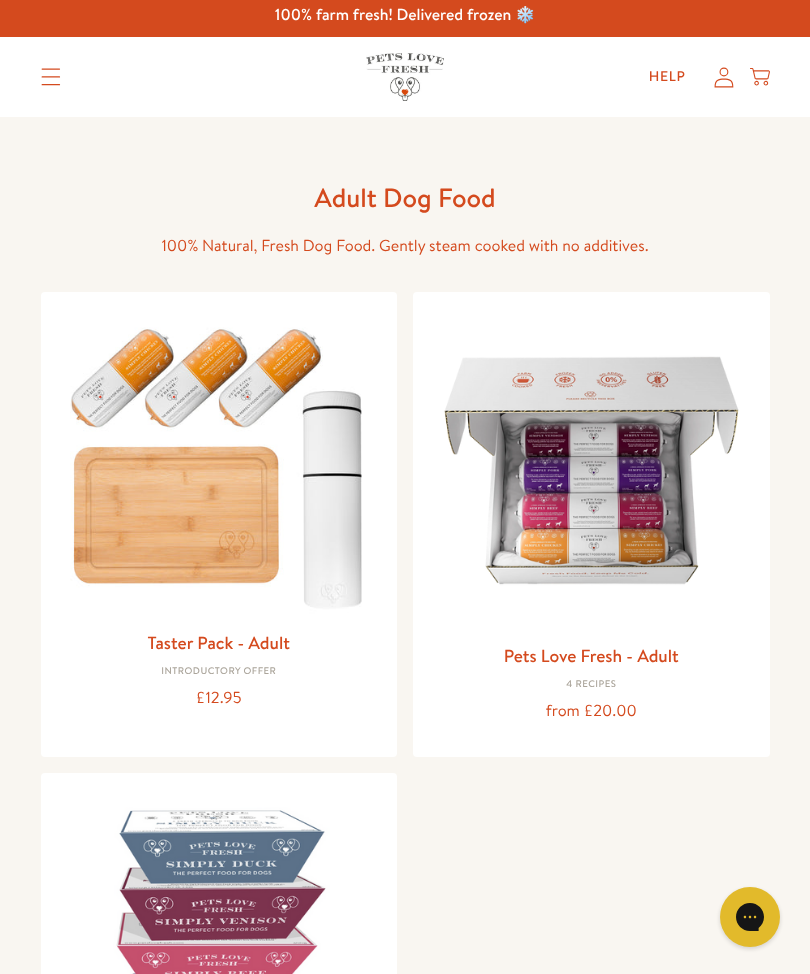 click at bounding box center (591, 470) 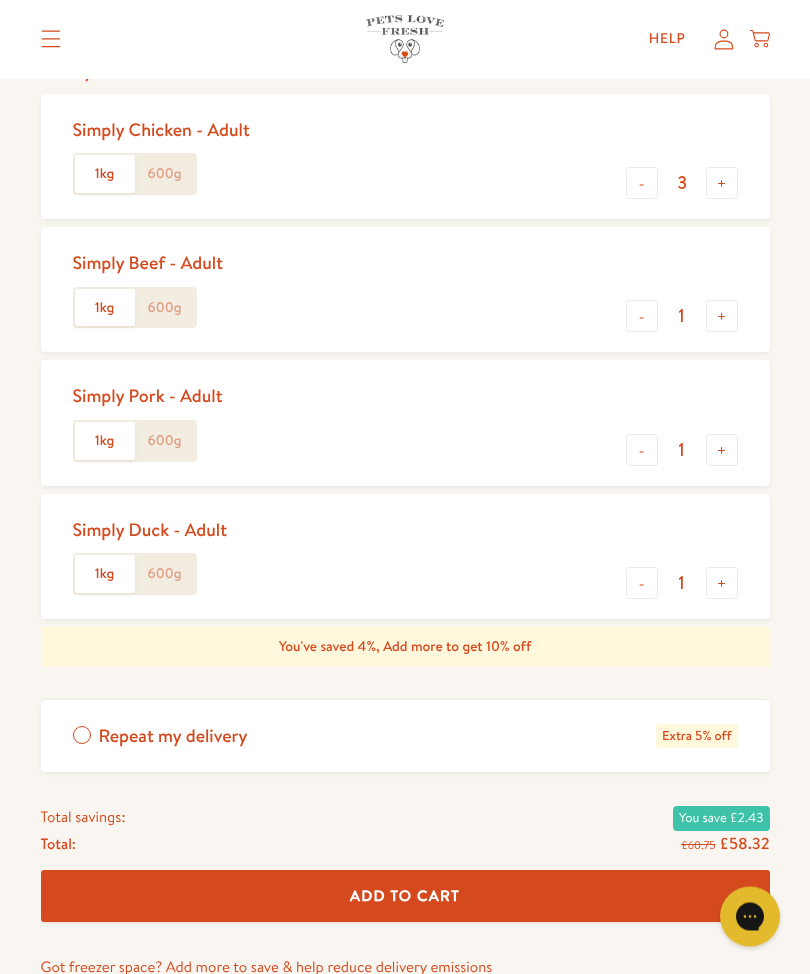 scroll, scrollTop: 922, scrollLeft: 0, axis: vertical 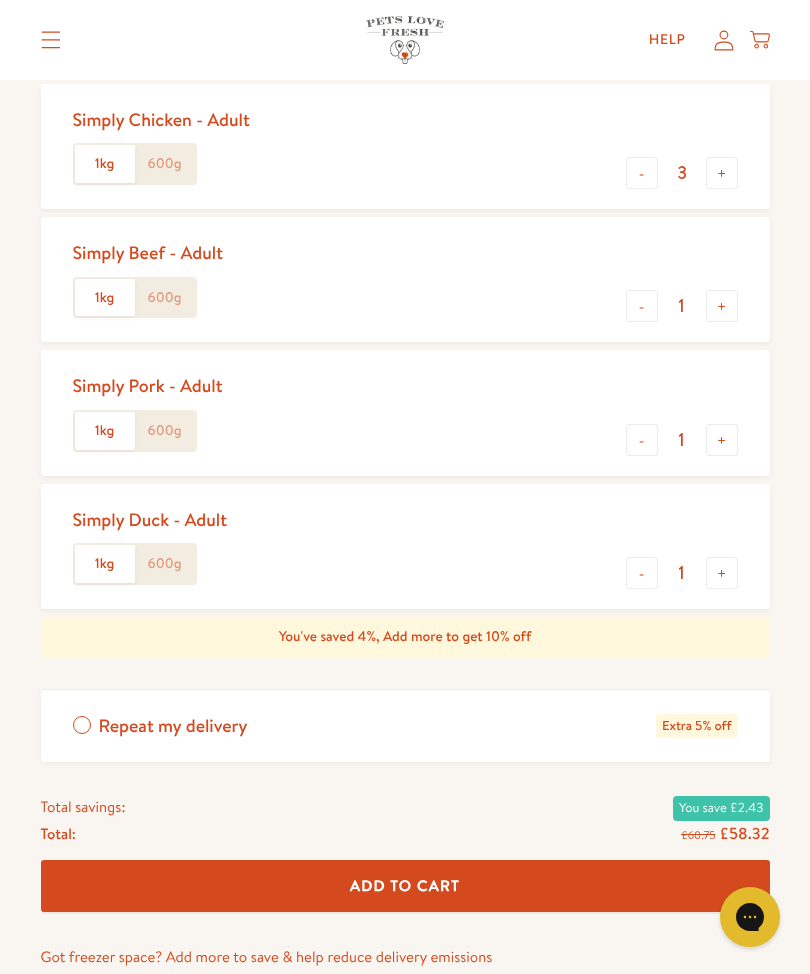 click on "Add To Cart" at bounding box center (405, 885) 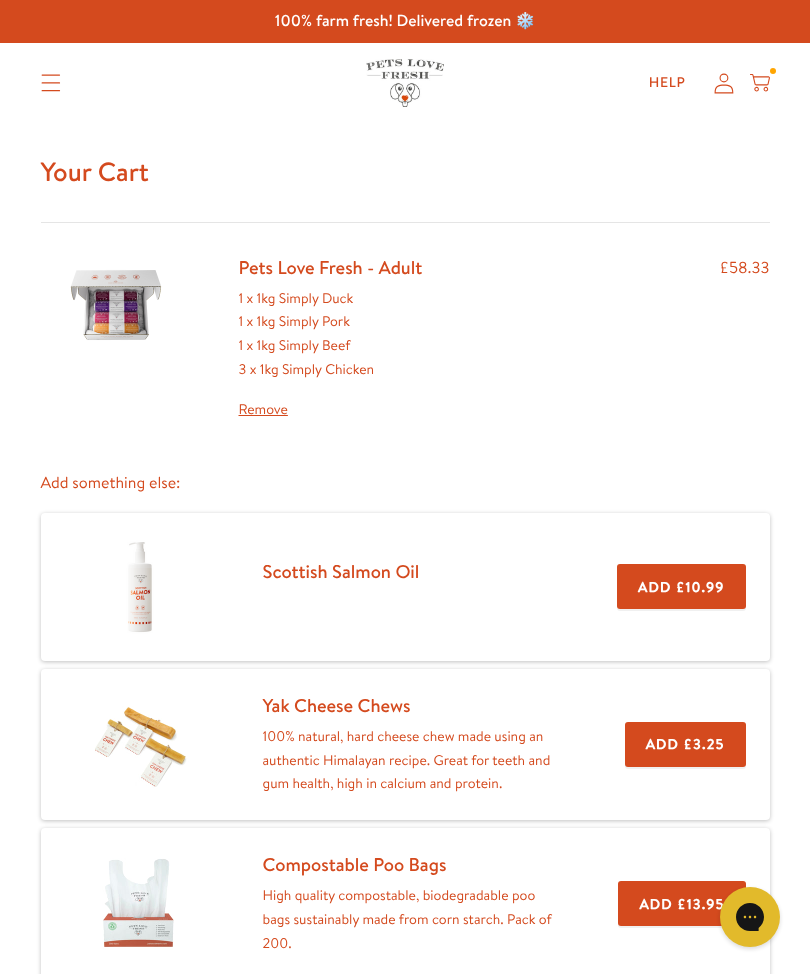 scroll, scrollTop: 0, scrollLeft: 0, axis: both 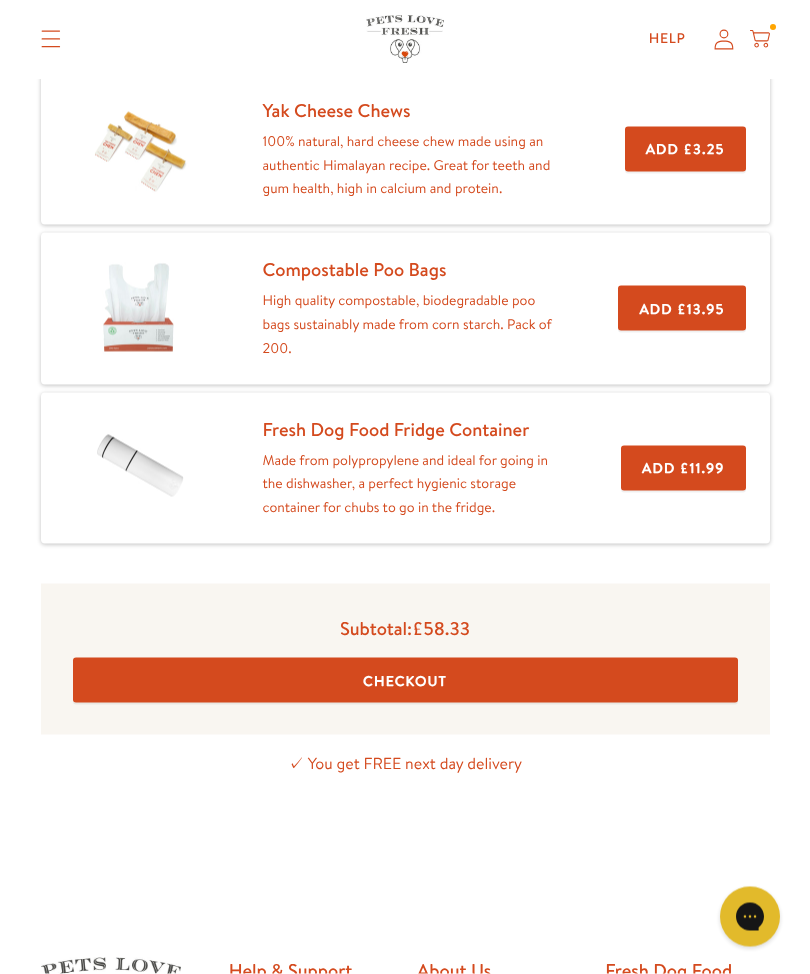 click on "Checkout" at bounding box center (405, 680) 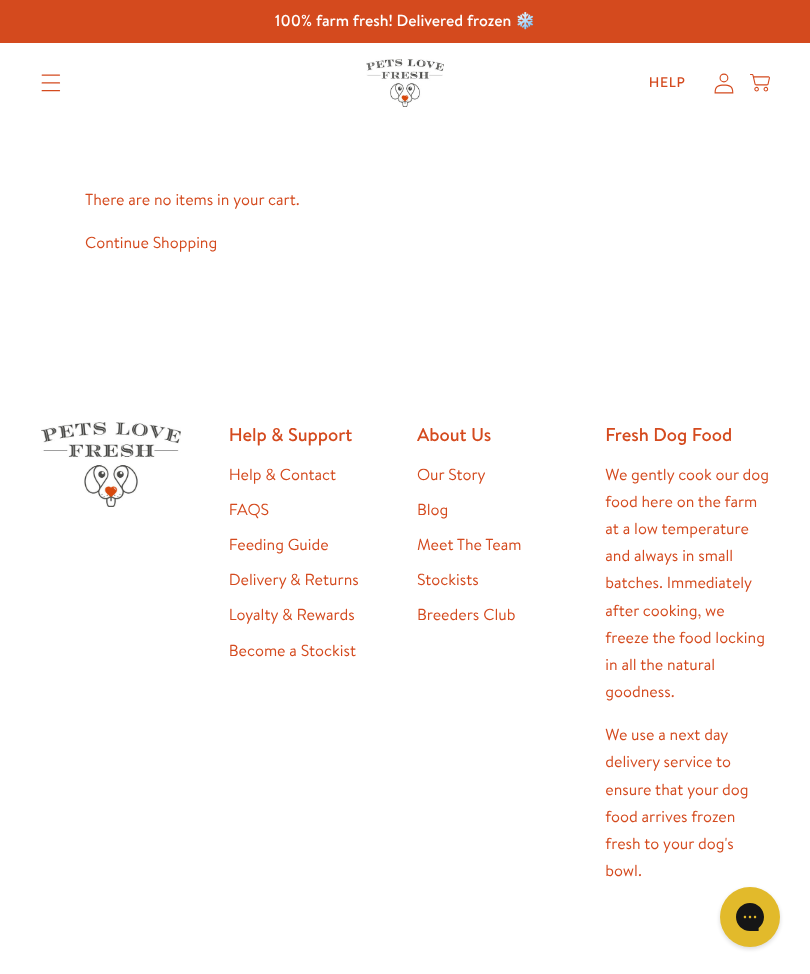 scroll, scrollTop: 0, scrollLeft: 0, axis: both 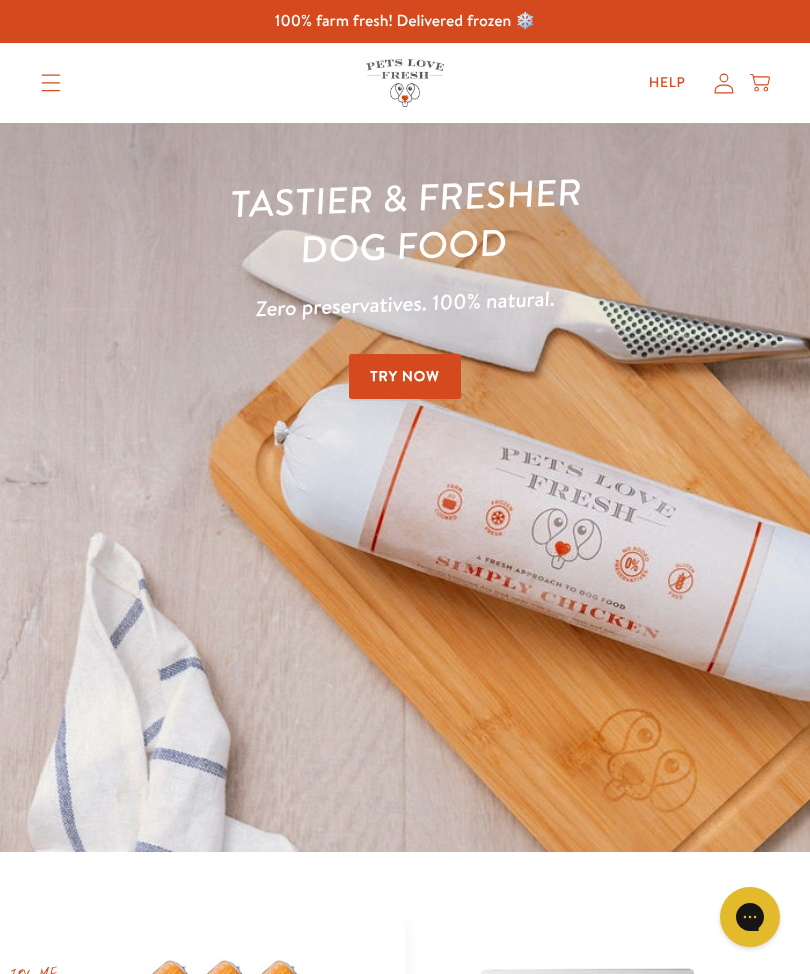 click 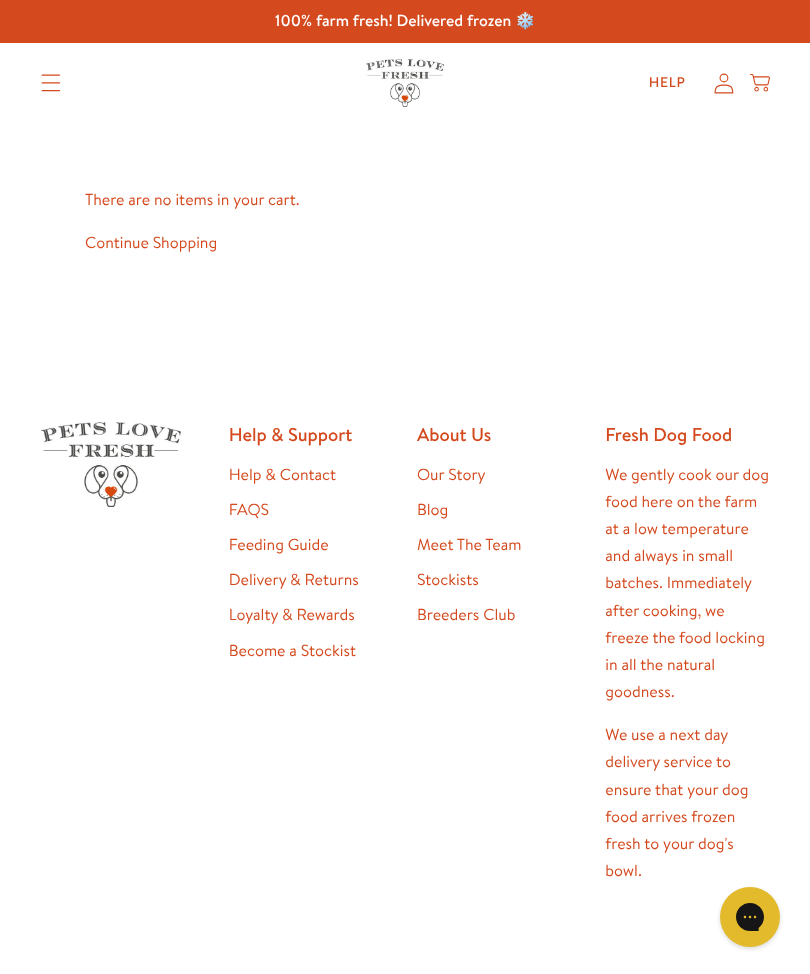 scroll, scrollTop: 0, scrollLeft: 0, axis: both 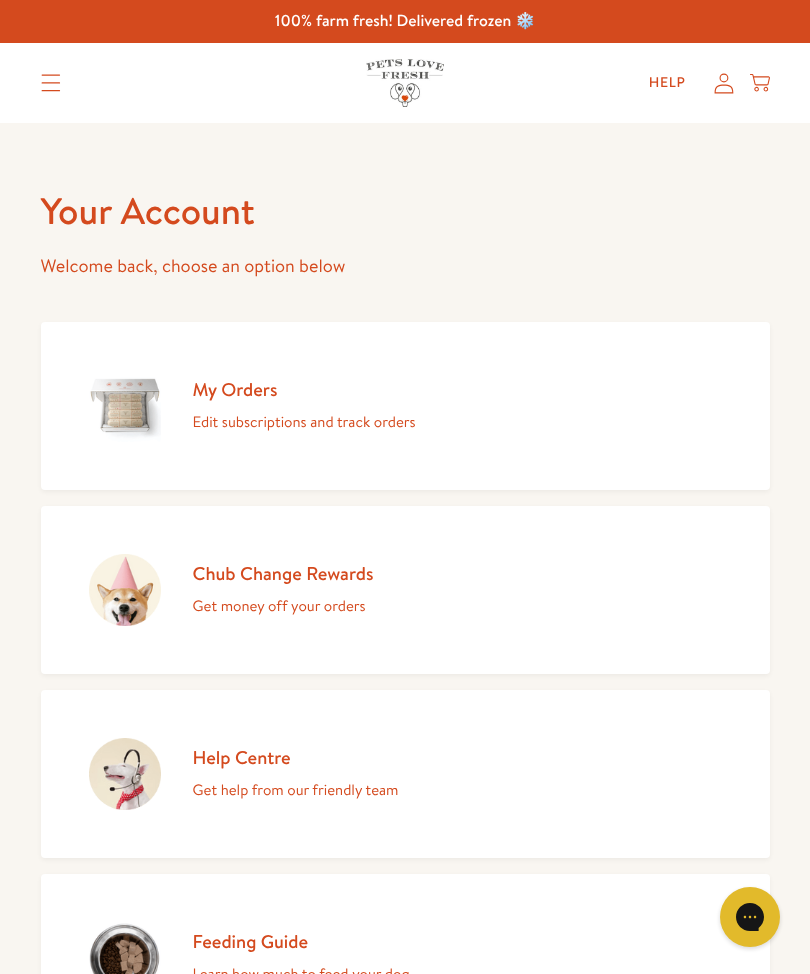 click on "My Orders
Edit subscriptions and track orders" at bounding box center (304, 406) 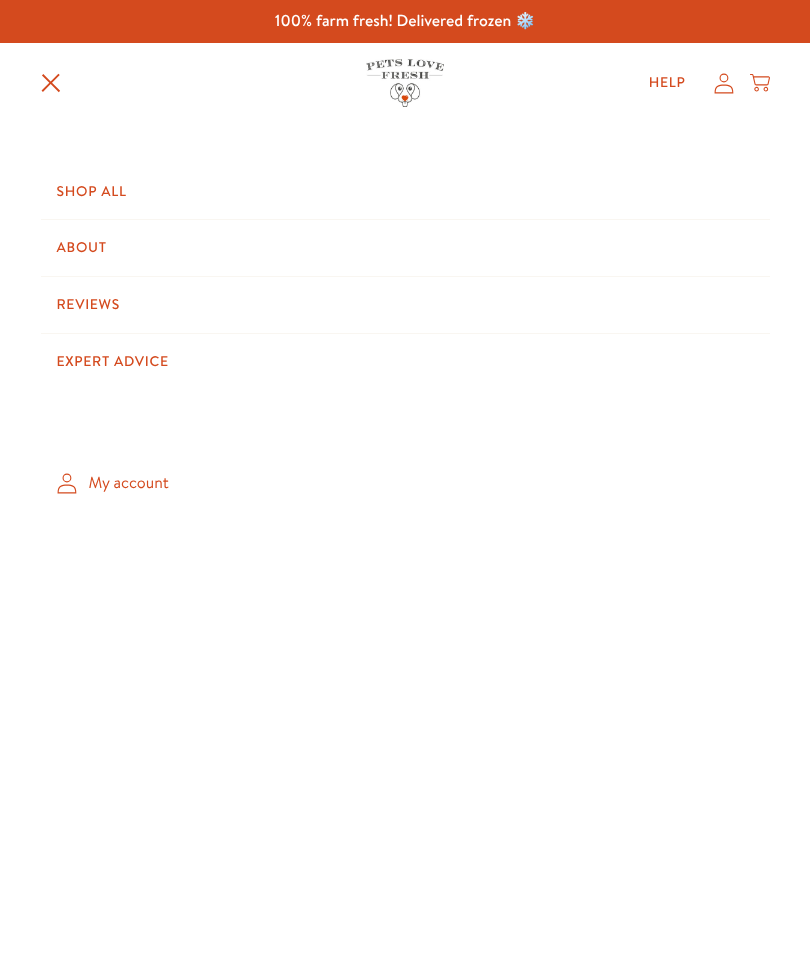 scroll, scrollTop: 0, scrollLeft: 0, axis: both 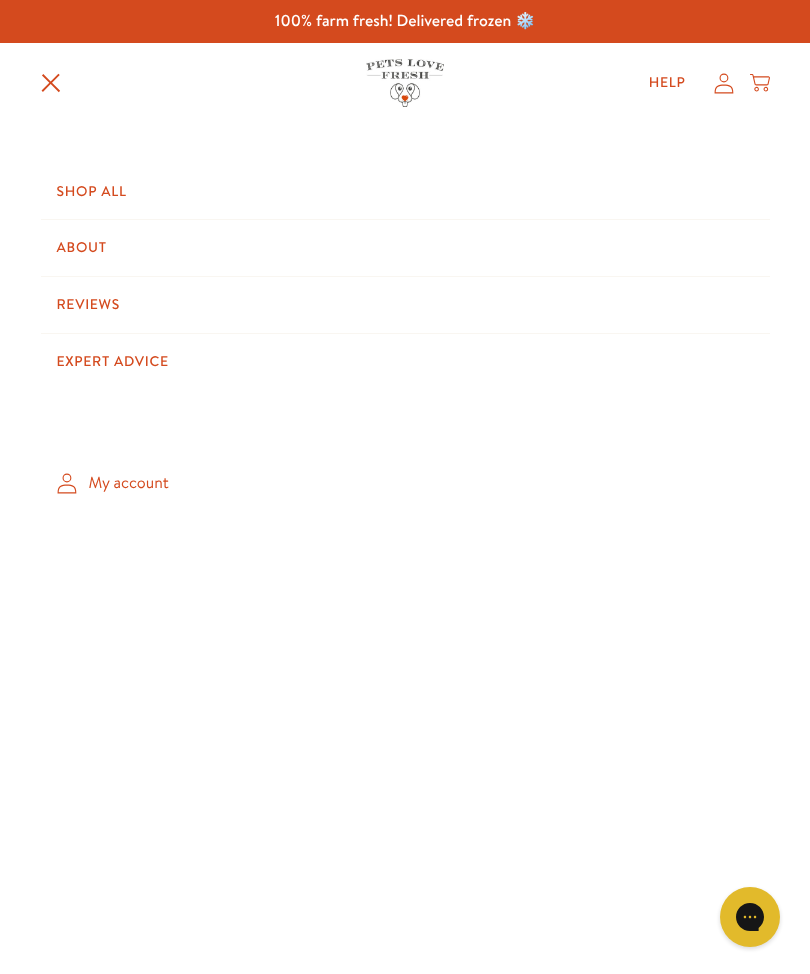 click on "Shop All" at bounding box center [405, 192] 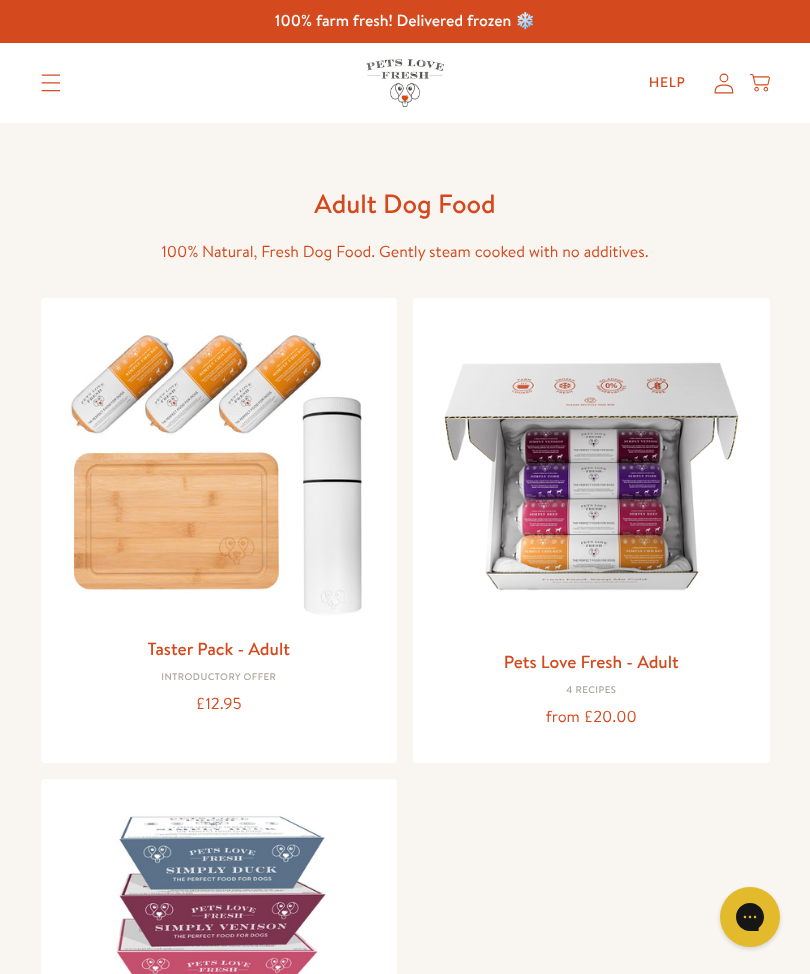 scroll, scrollTop: 0, scrollLeft: 0, axis: both 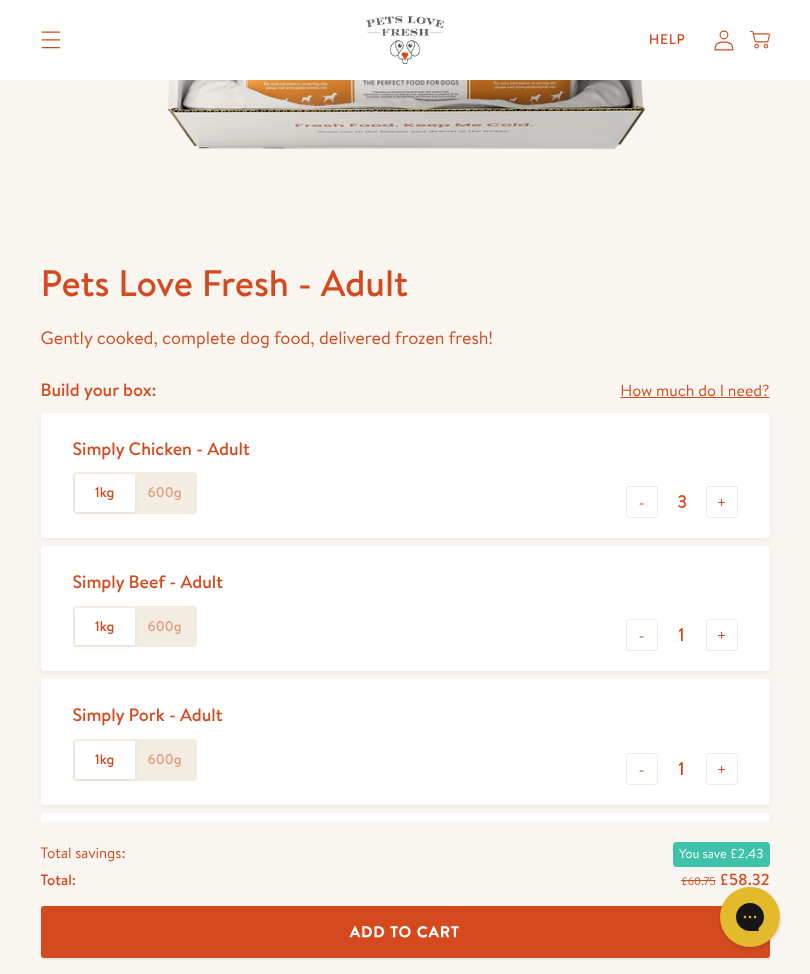 click on "Add To Cart" at bounding box center (405, 931) 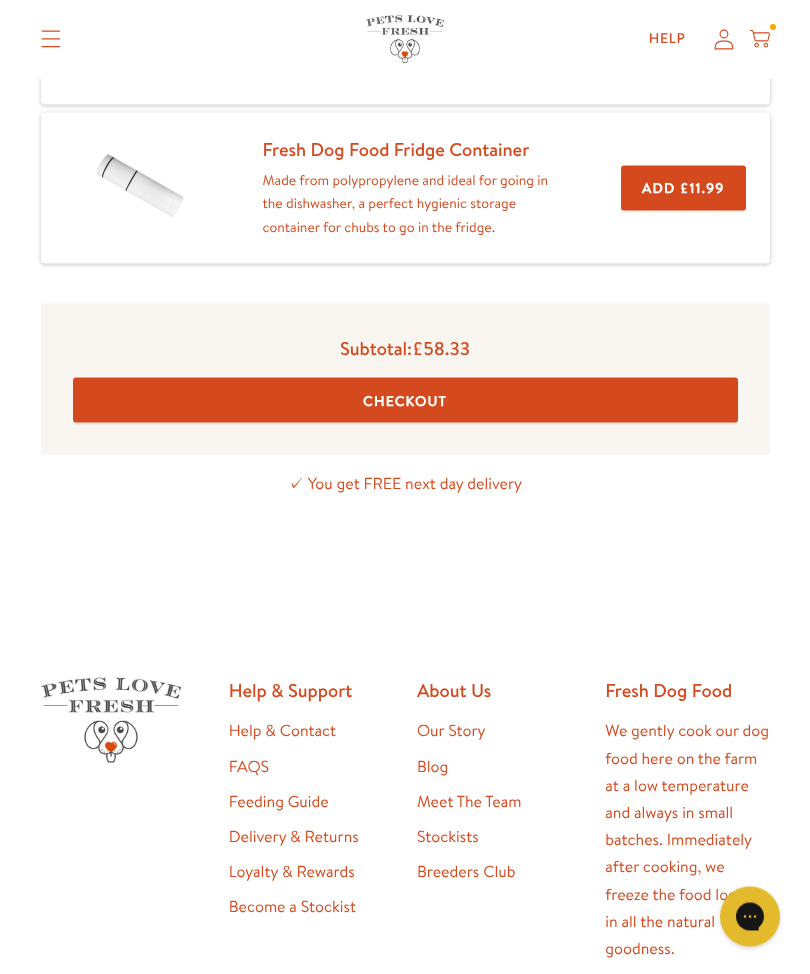 scroll, scrollTop: 934, scrollLeft: 0, axis: vertical 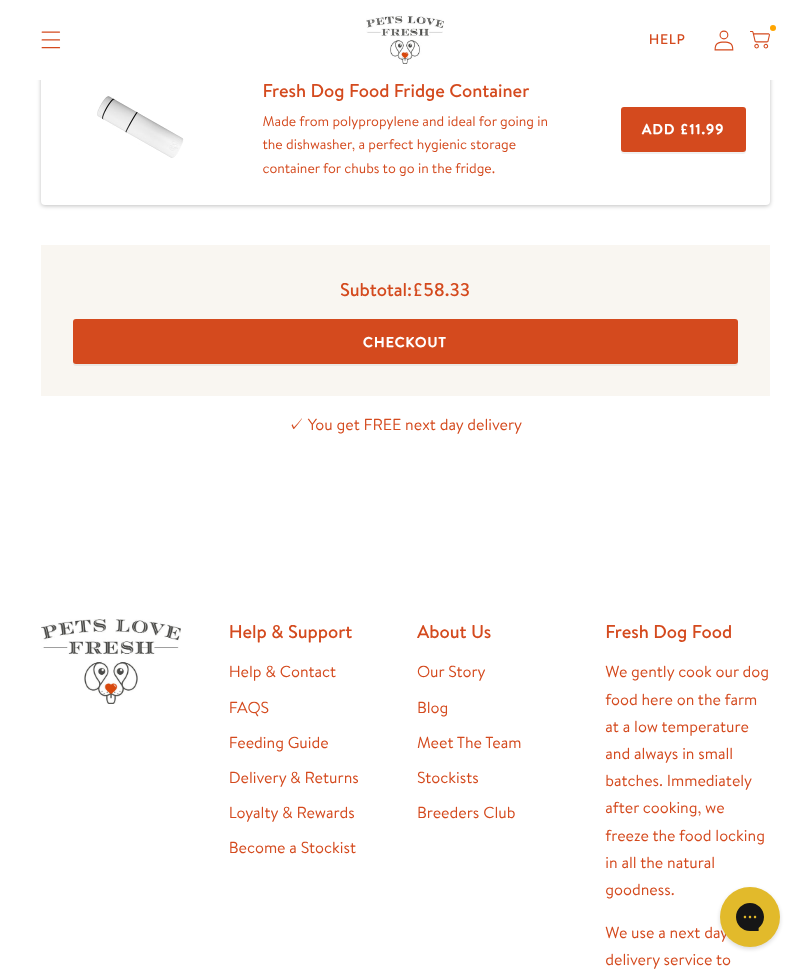 click on "Checkout" at bounding box center (405, 341) 